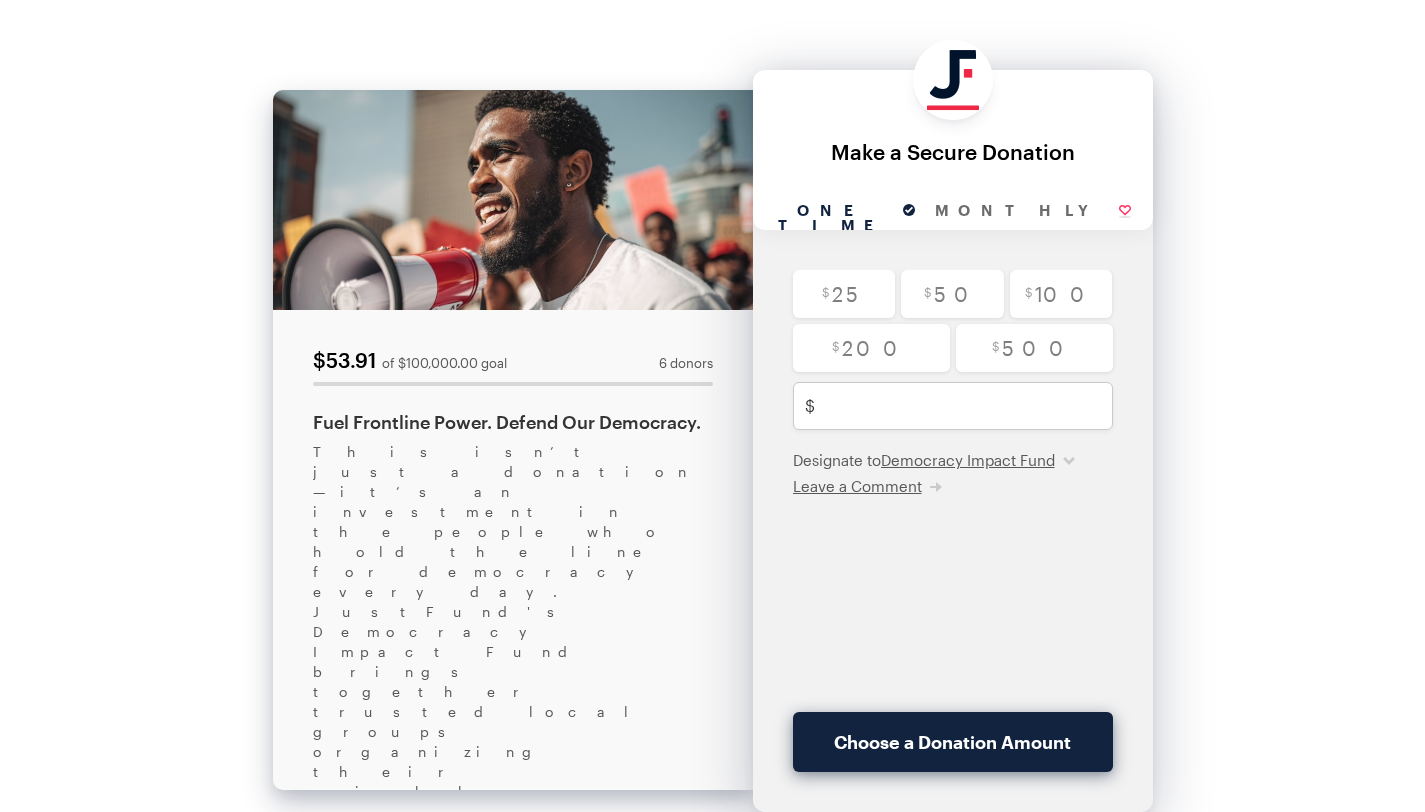 scroll, scrollTop: 0, scrollLeft: 0, axis: both 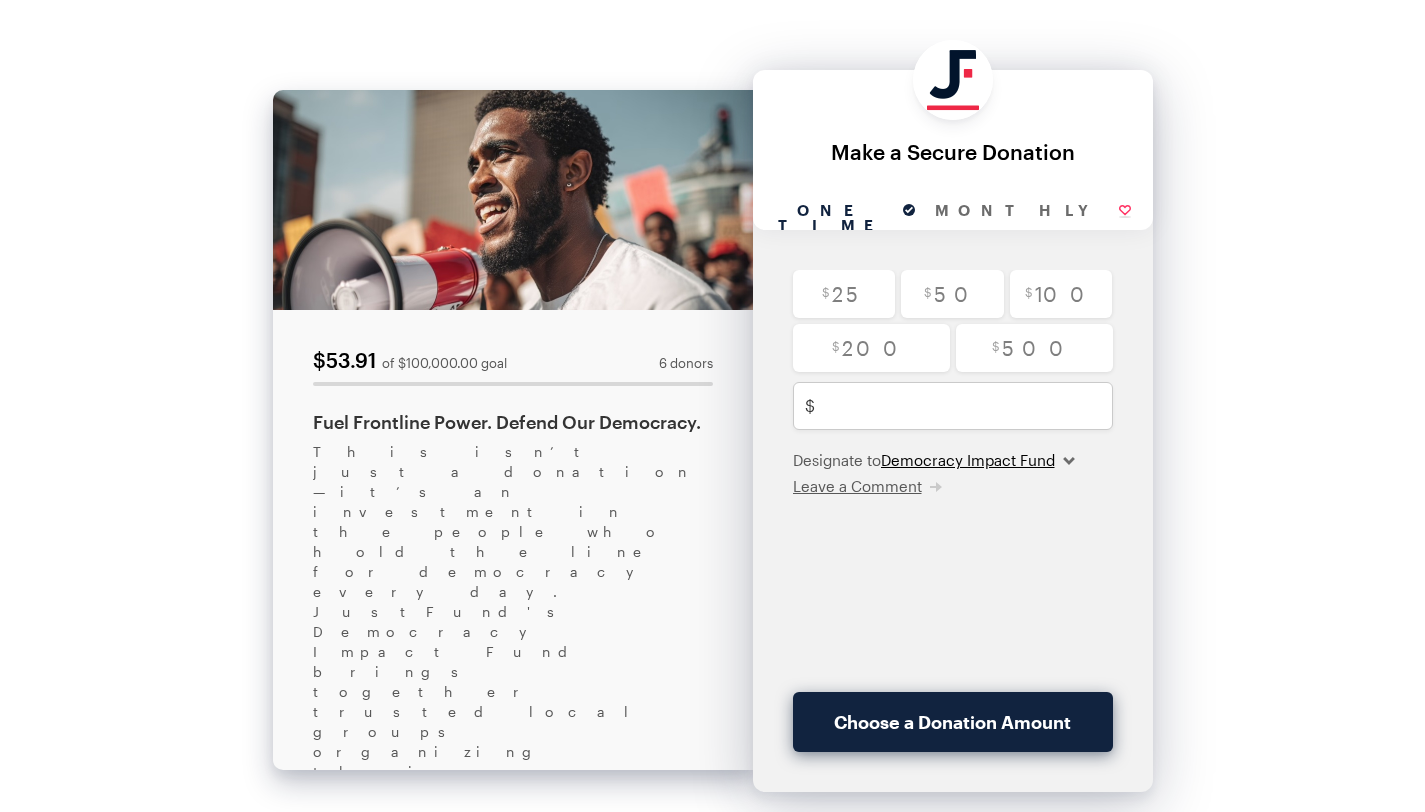 click on "Democracy Impact Fund" at bounding box center [978, 460] 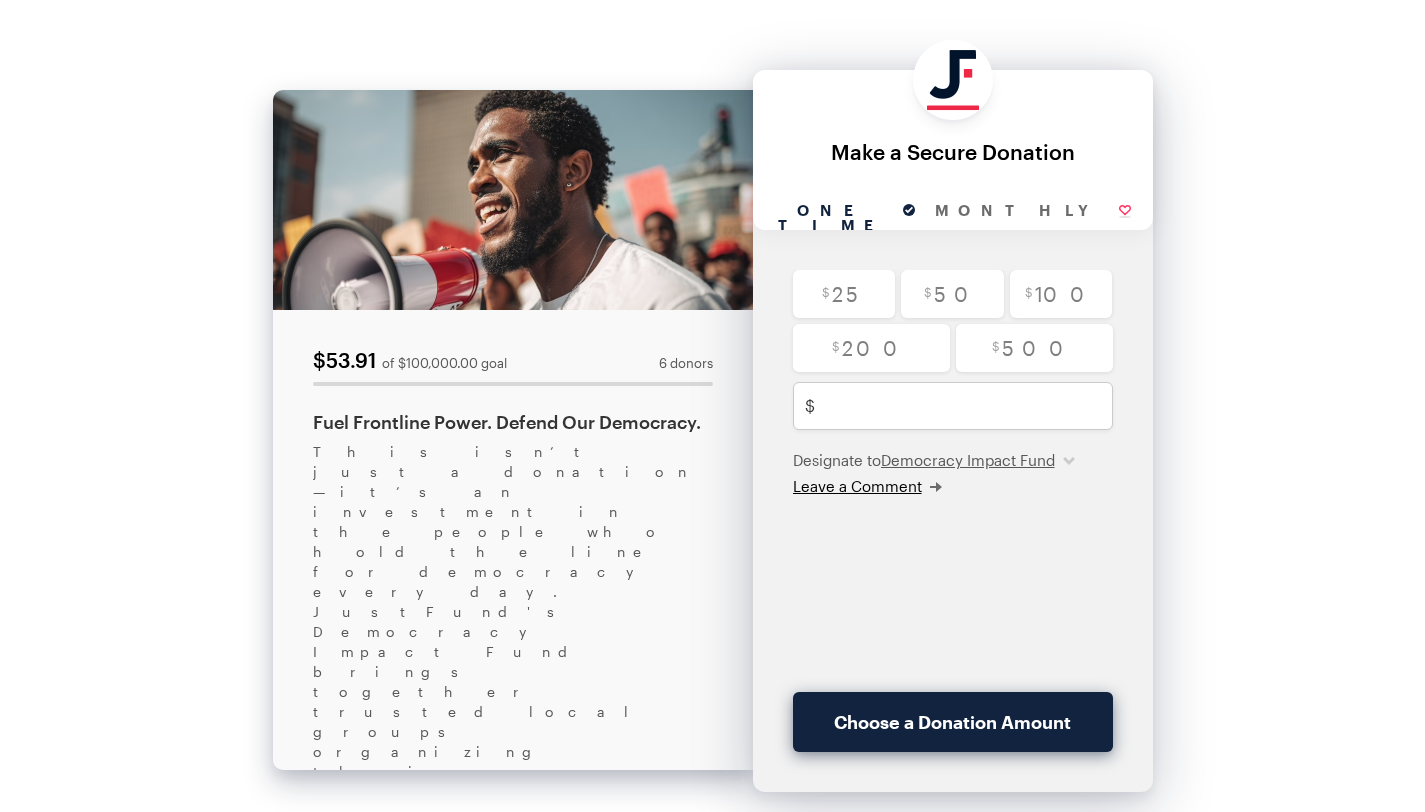 click on "Leave a Comment" at bounding box center (867, 486) 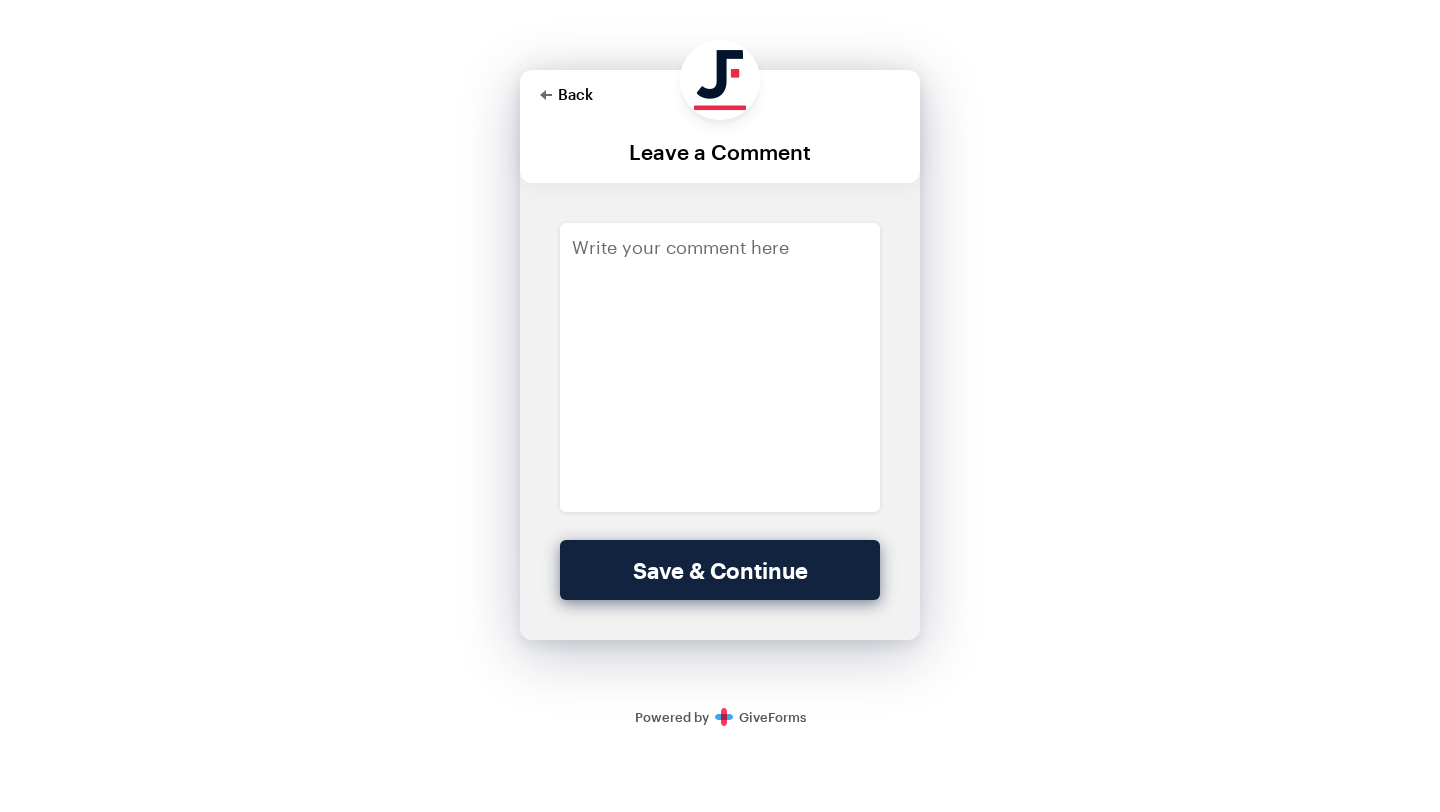 click on "Back" at bounding box center [566, 94] 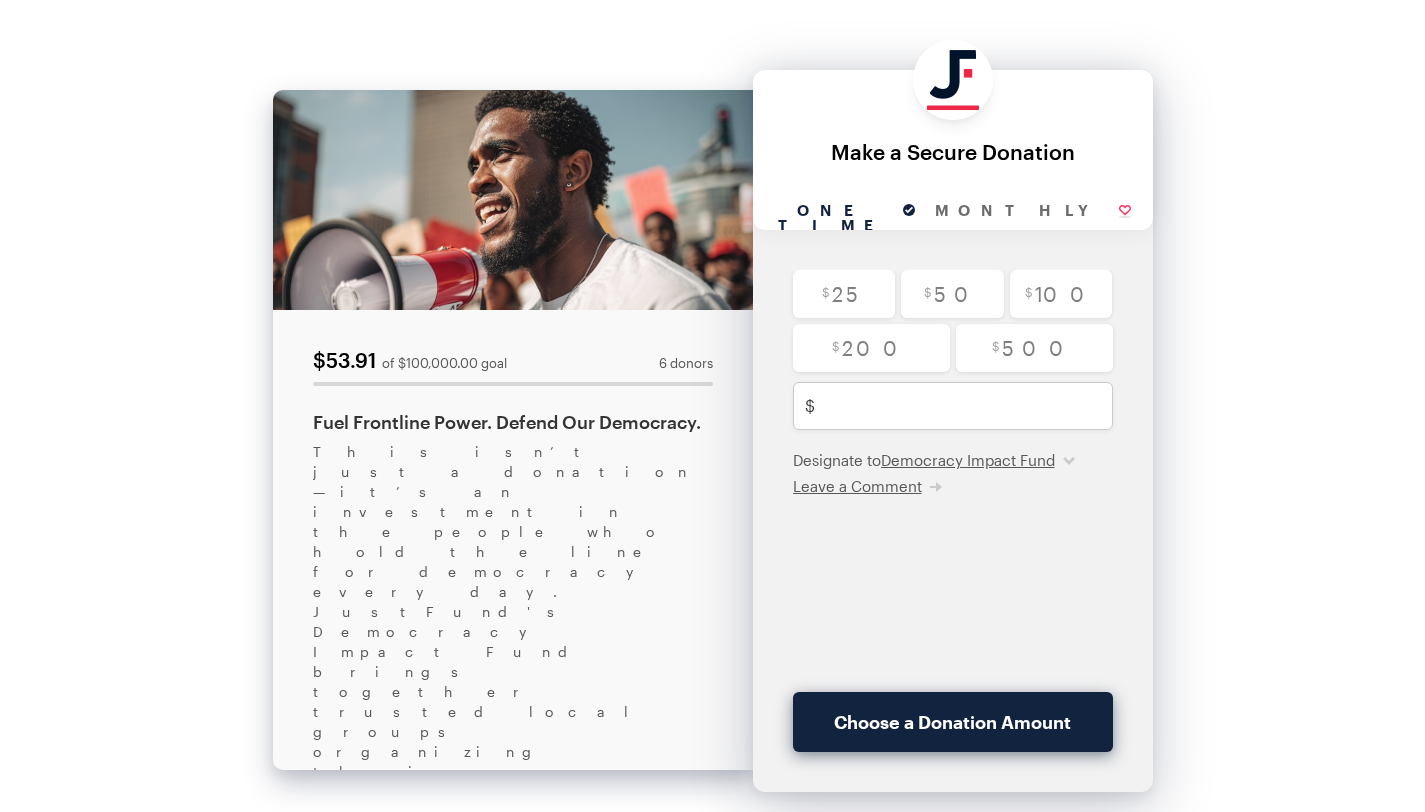 click on "Share this Fundraiser" at bounding box center [419, 1461] 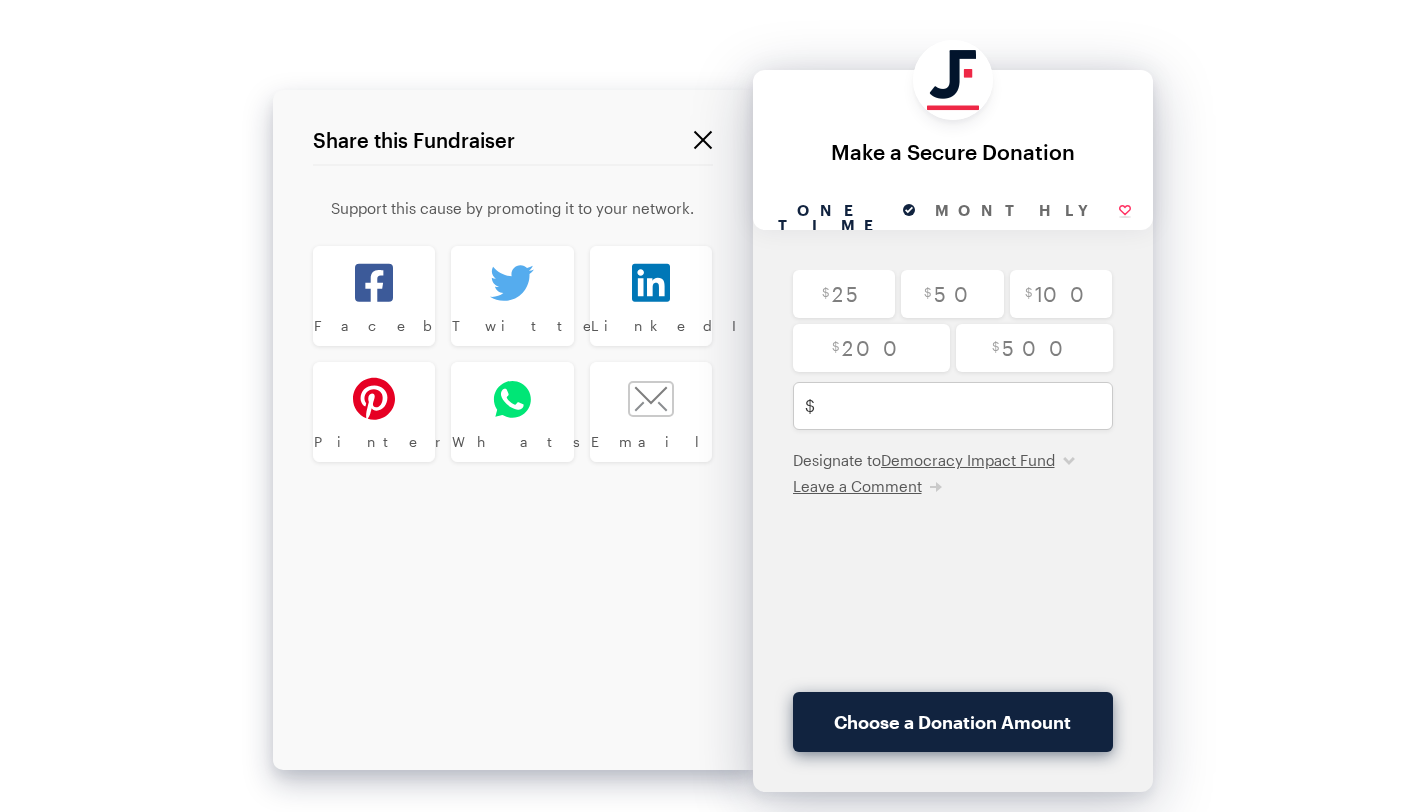 click at bounding box center (703, 140) 